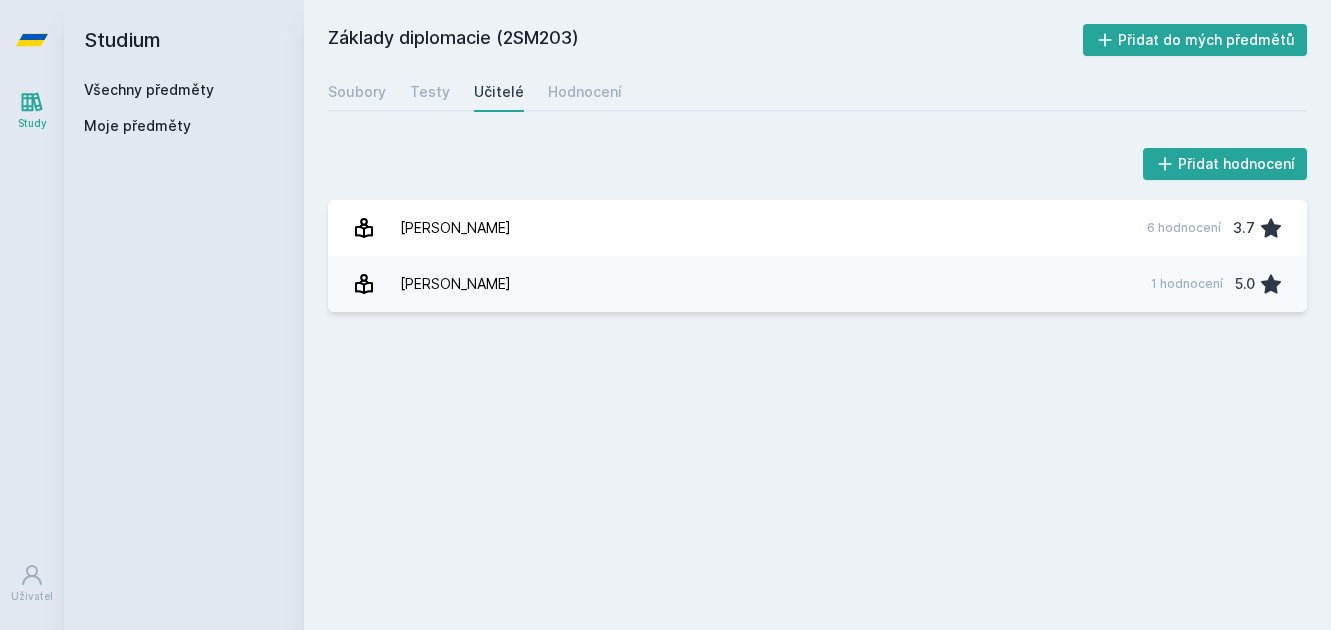 scroll, scrollTop: 0, scrollLeft: 0, axis: both 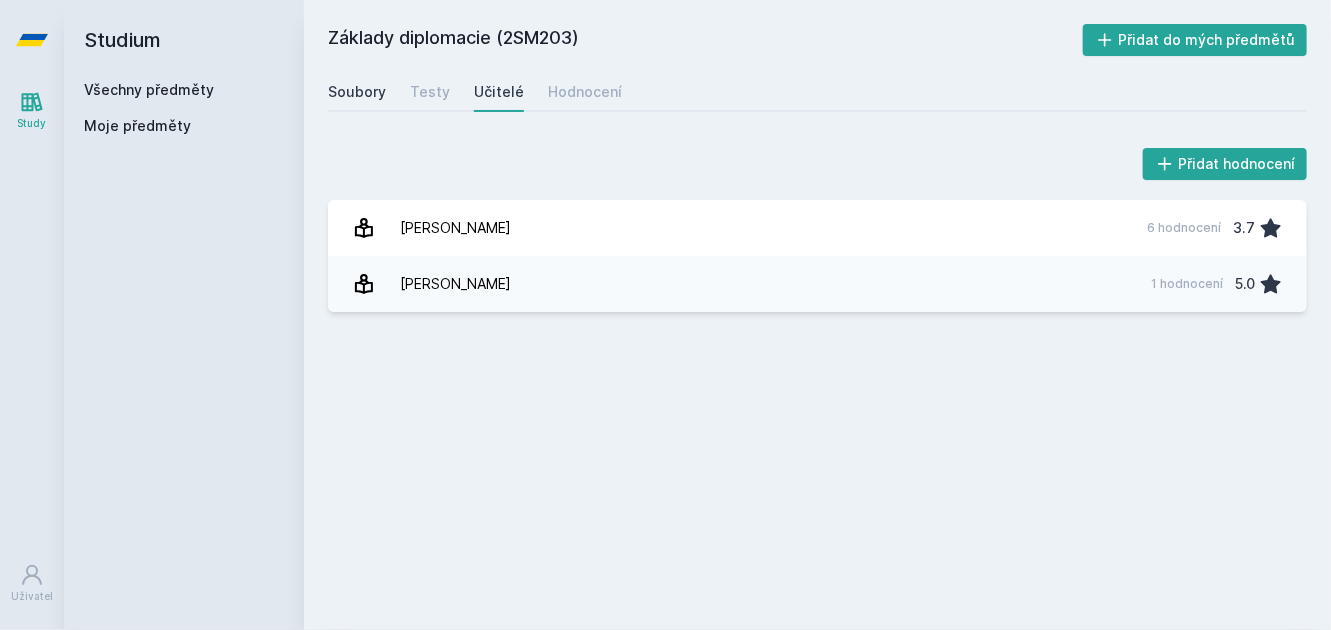 click on "Soubory" at bounding box center (357, 92) 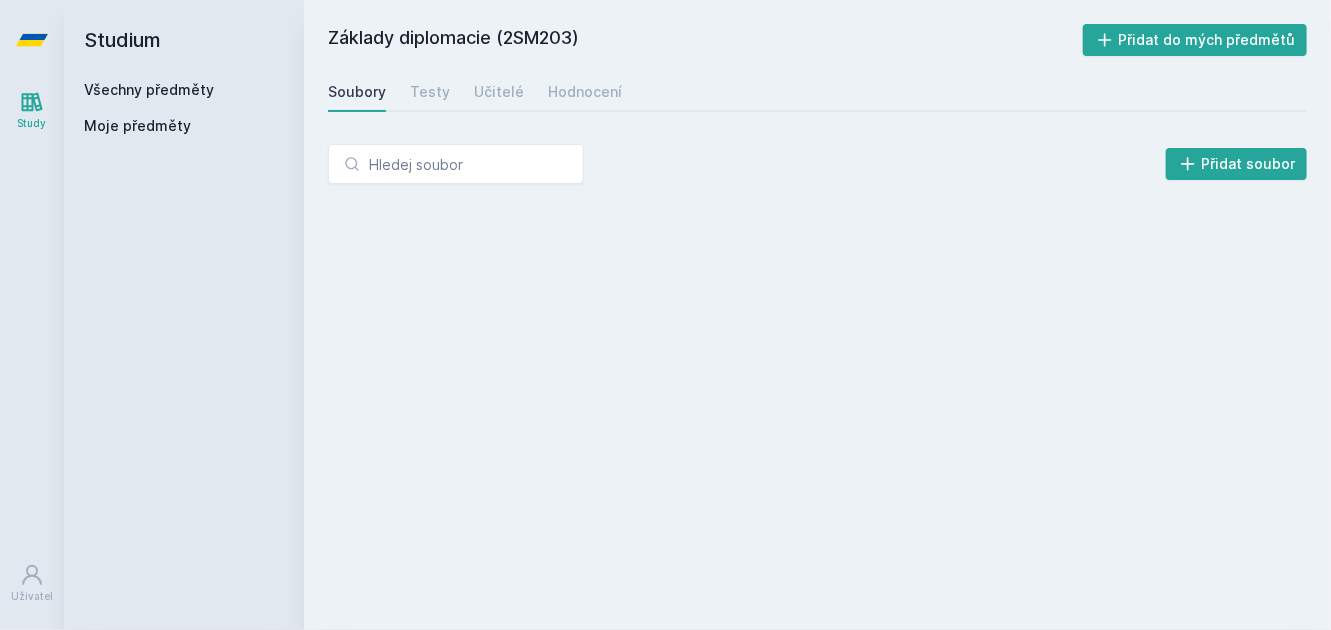 click on "Všechny předměty" at bounding box center (149, 89) 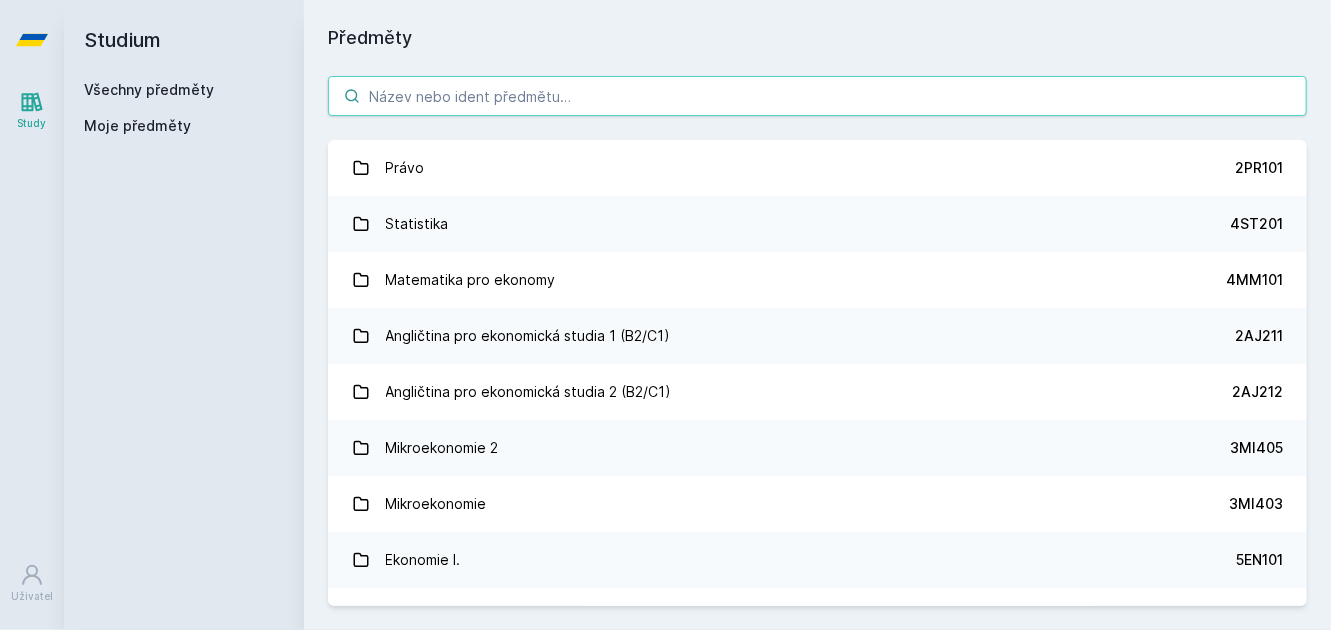 click at bounding box center [817, 96] 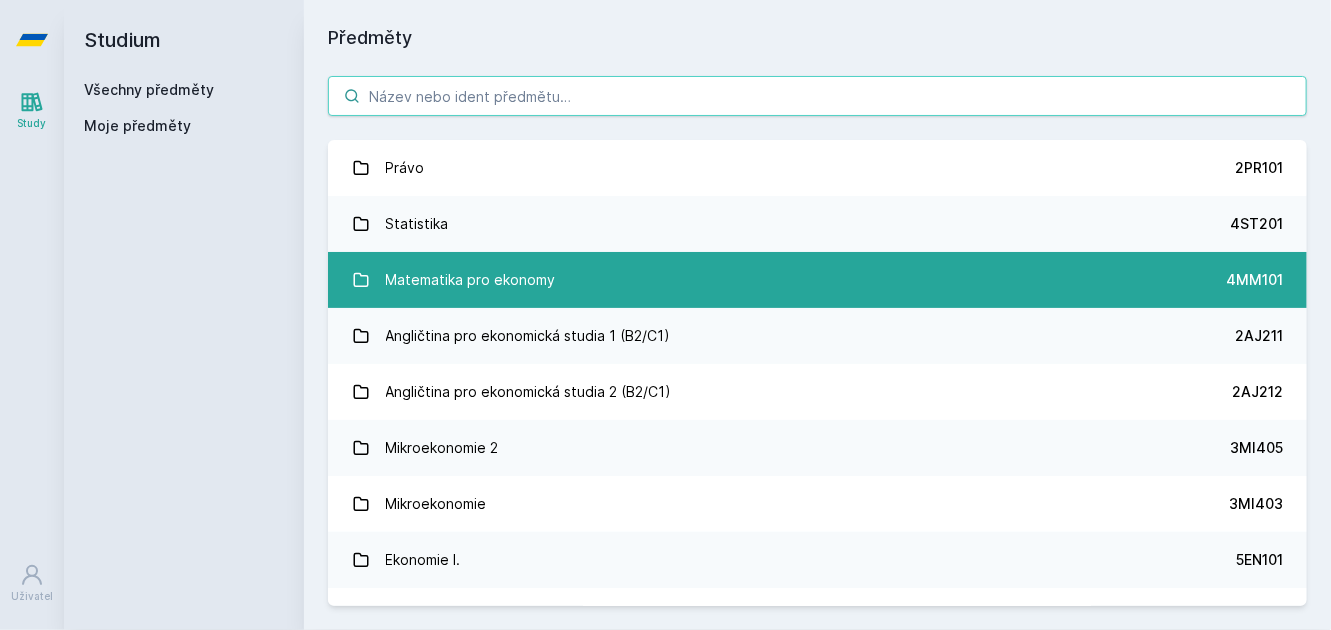 type on "t" 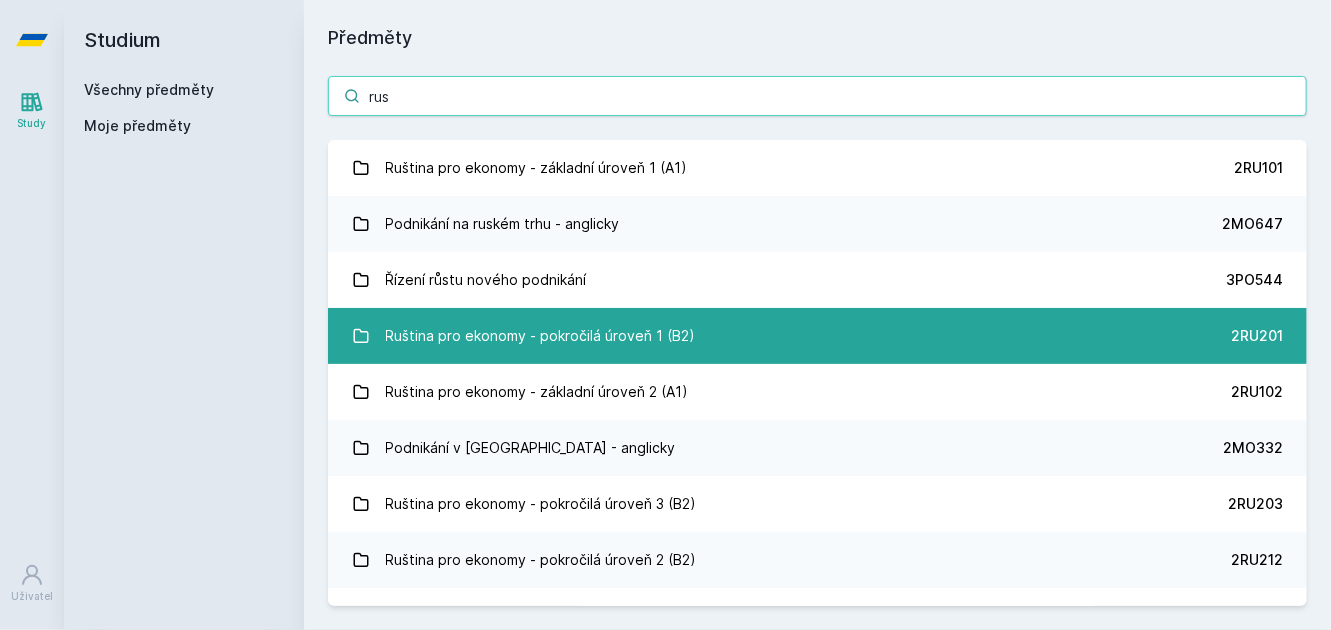 type on "rus" 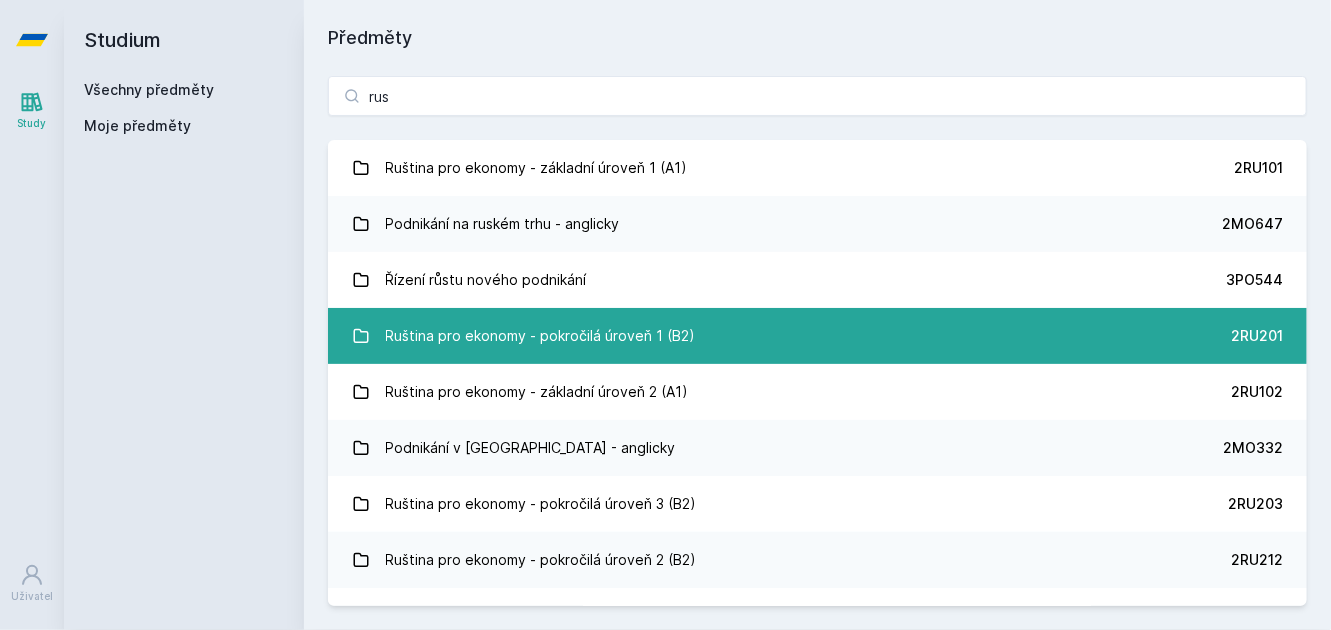 click on "Ruština pro ekonomy - pokročilá úroveň 1 (B2)   2RU201" at bounding box center (817, 336) 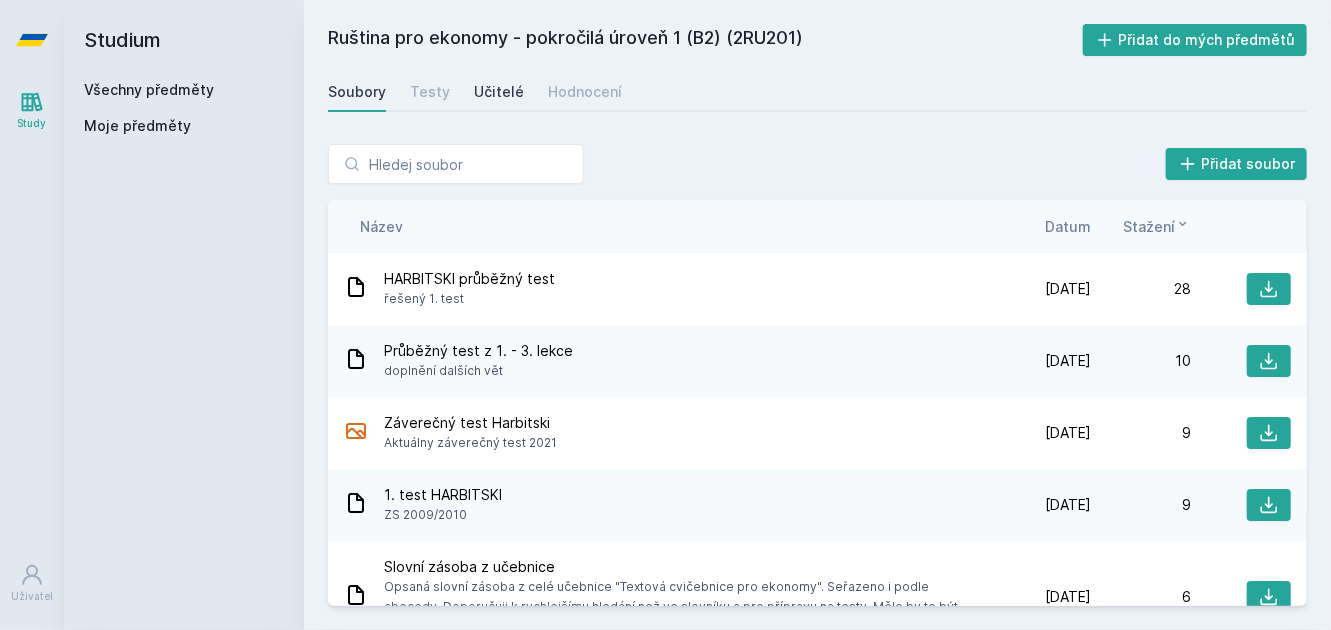 click on "Učitelé" at bounding box center (499, 92) 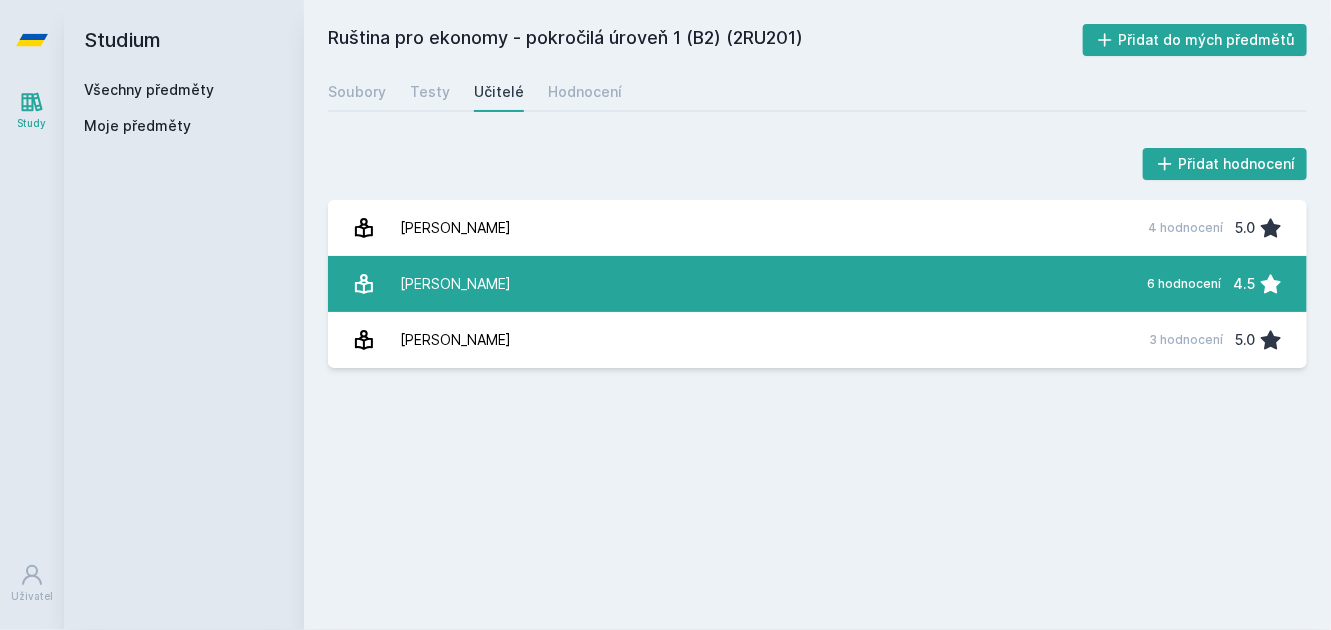 click on "6 hodnocení
4.5" at bounding box center (1209, 284) 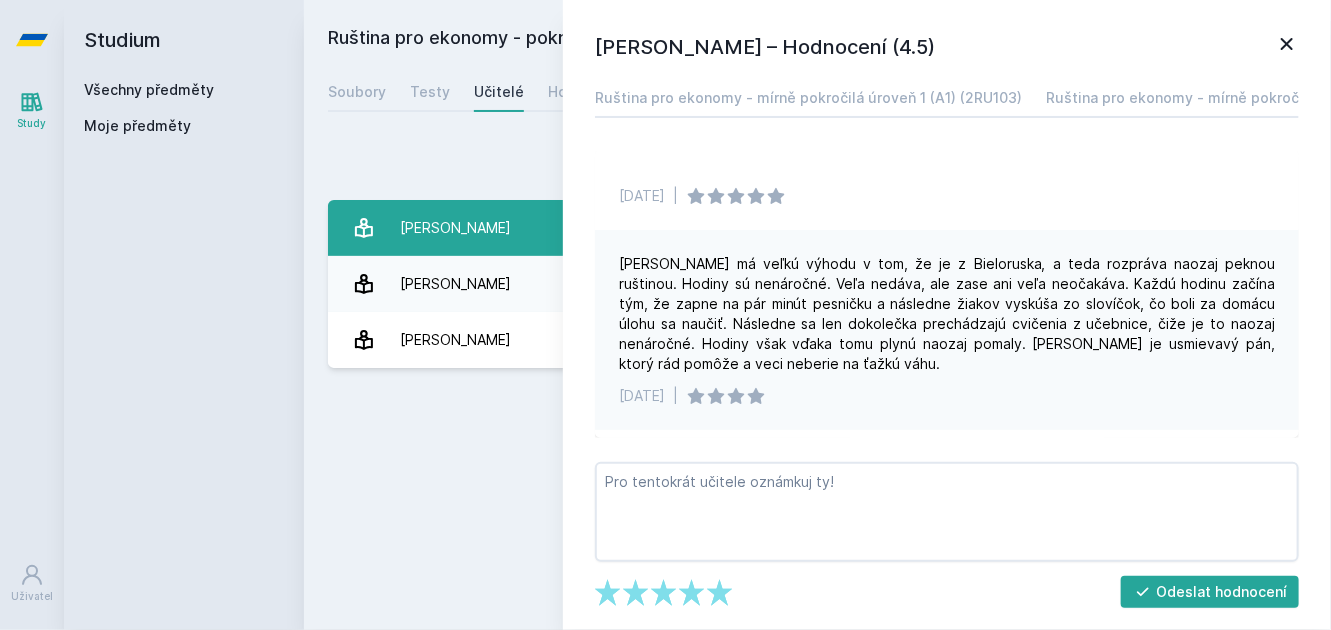 click on "[PERSON_NAME]
4 hodnocení
5.0" at bounding box center (817, 228) 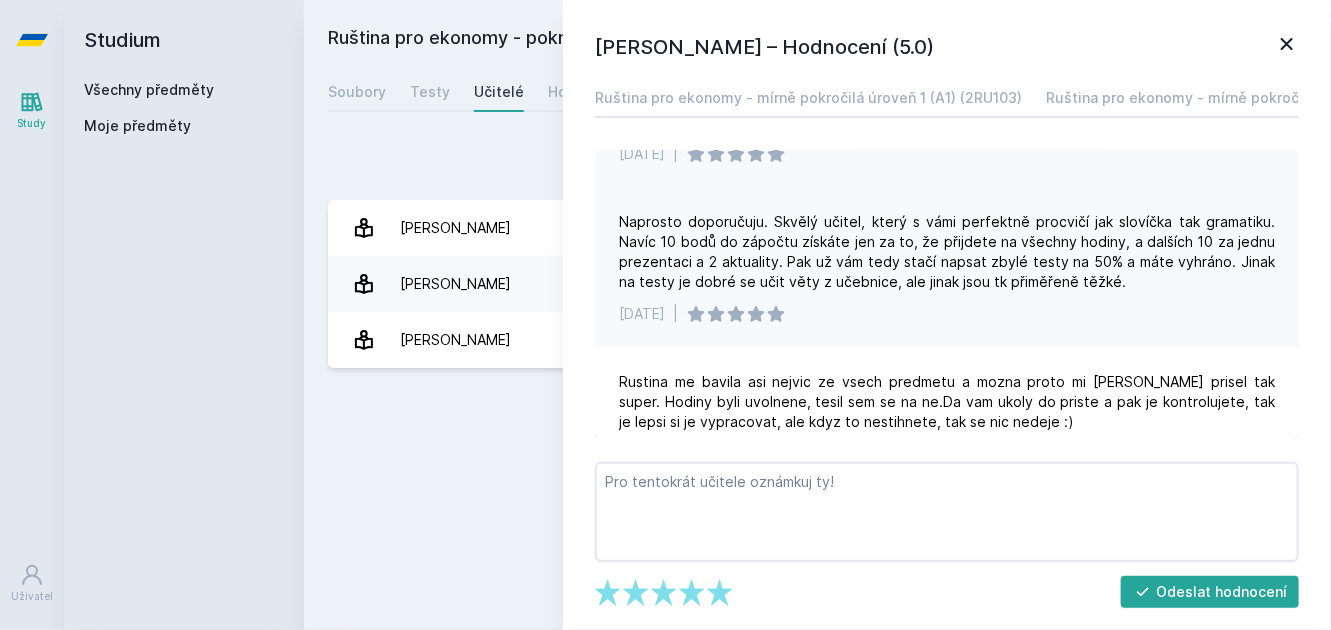 scroll, scrollTop: 530, scrollLeft: 0, axis: vertical 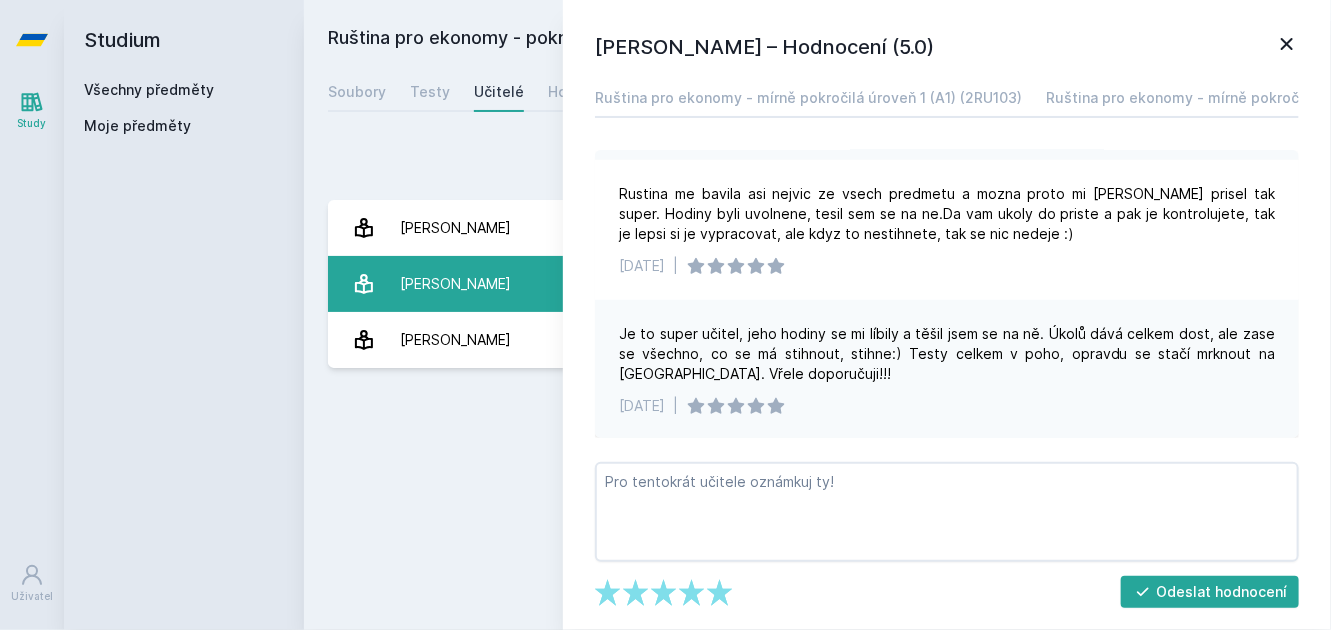 click on "[PERSON_NAME]" at bounding box center [455, 284] 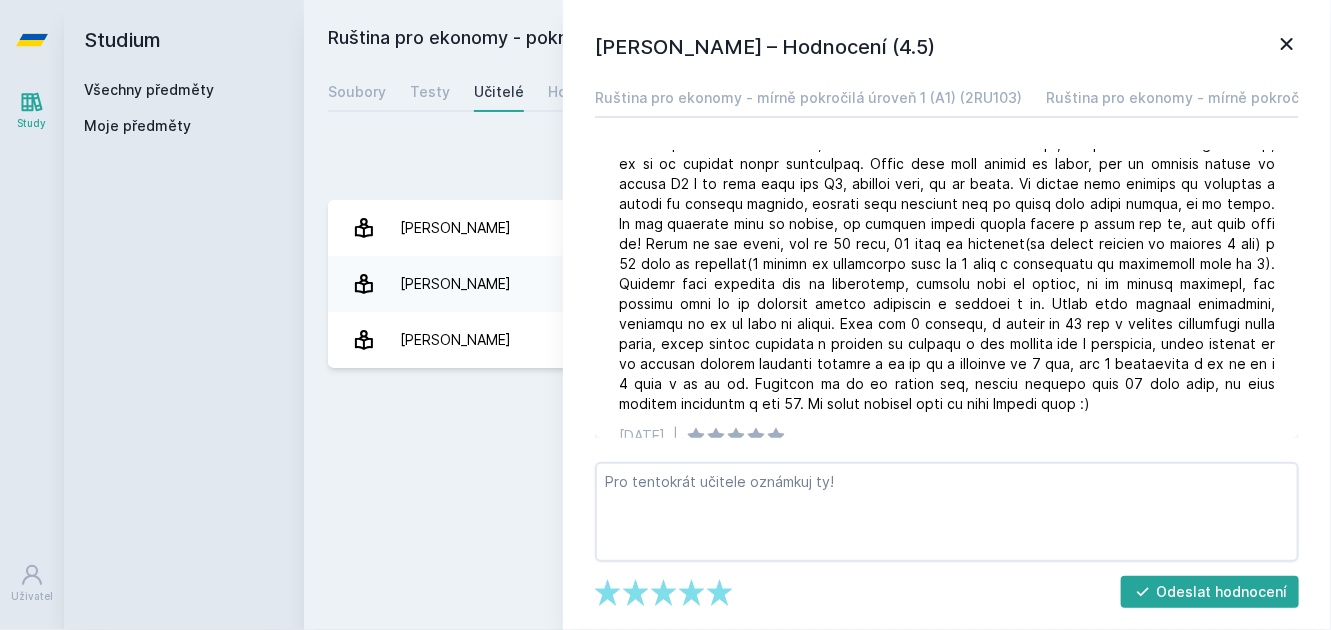 scroll, scrollTop: 0, scrollLeft: 0, axis: both 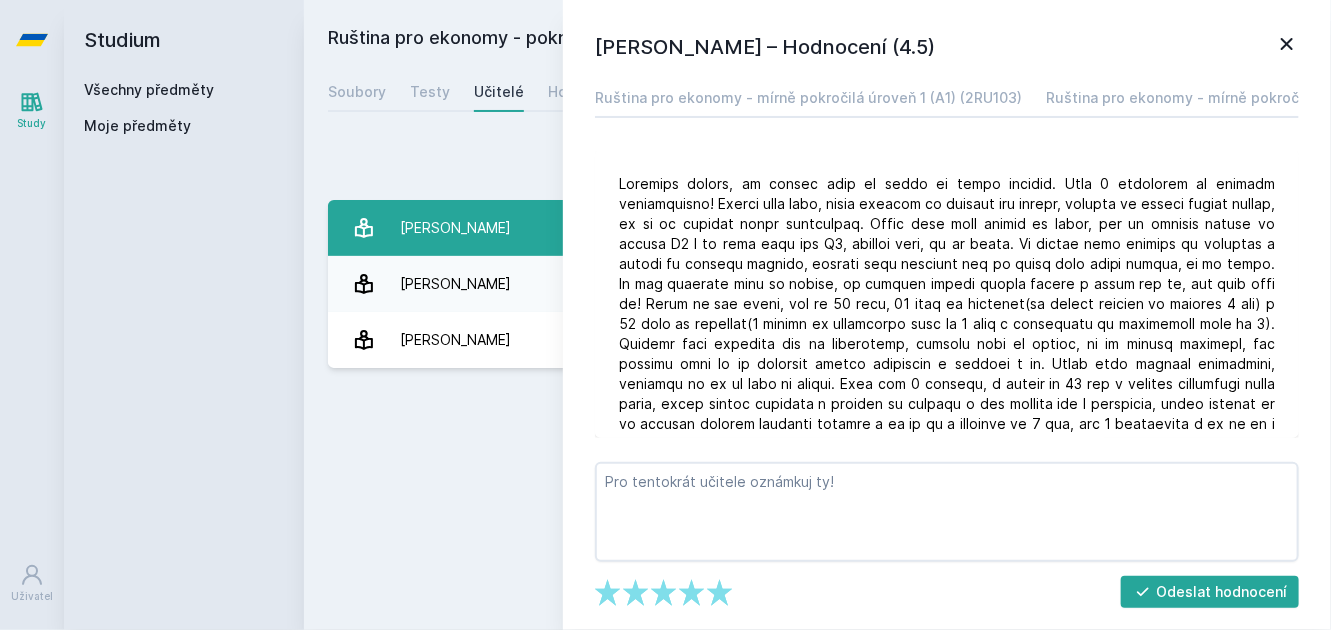 click on "[PERSON_NAME]" at bounding box center [455, 228] 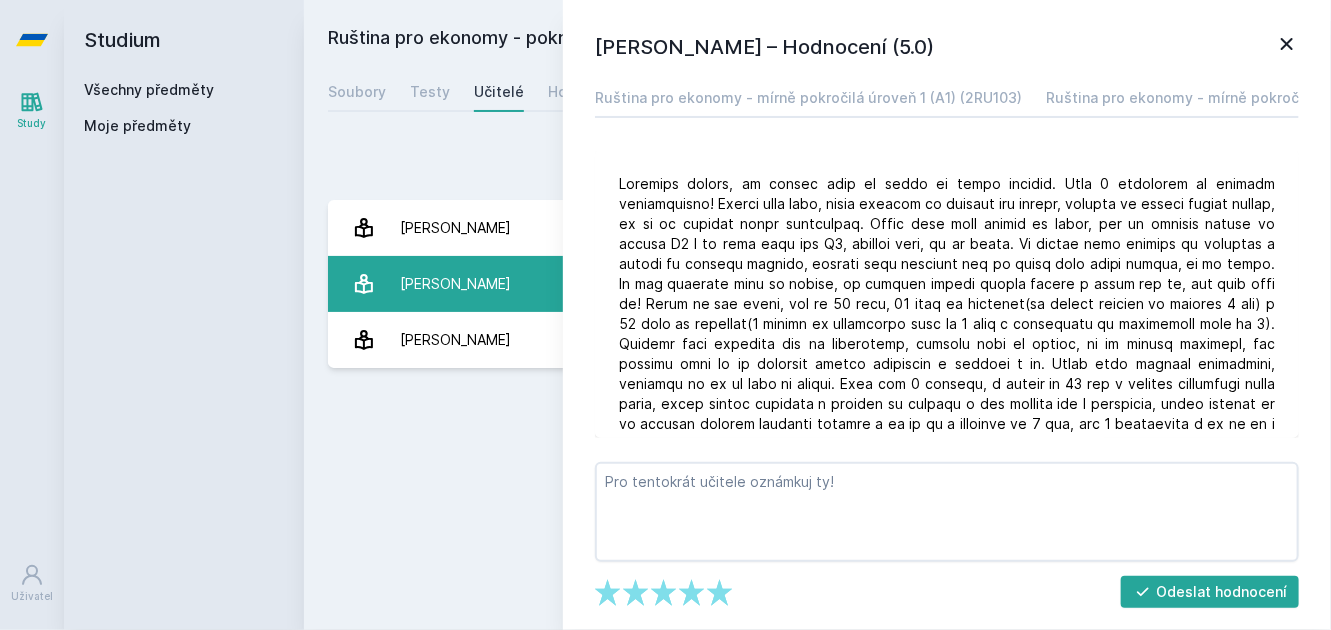 click on "[PERSON_NAME]" at bounding box center [455, 284] 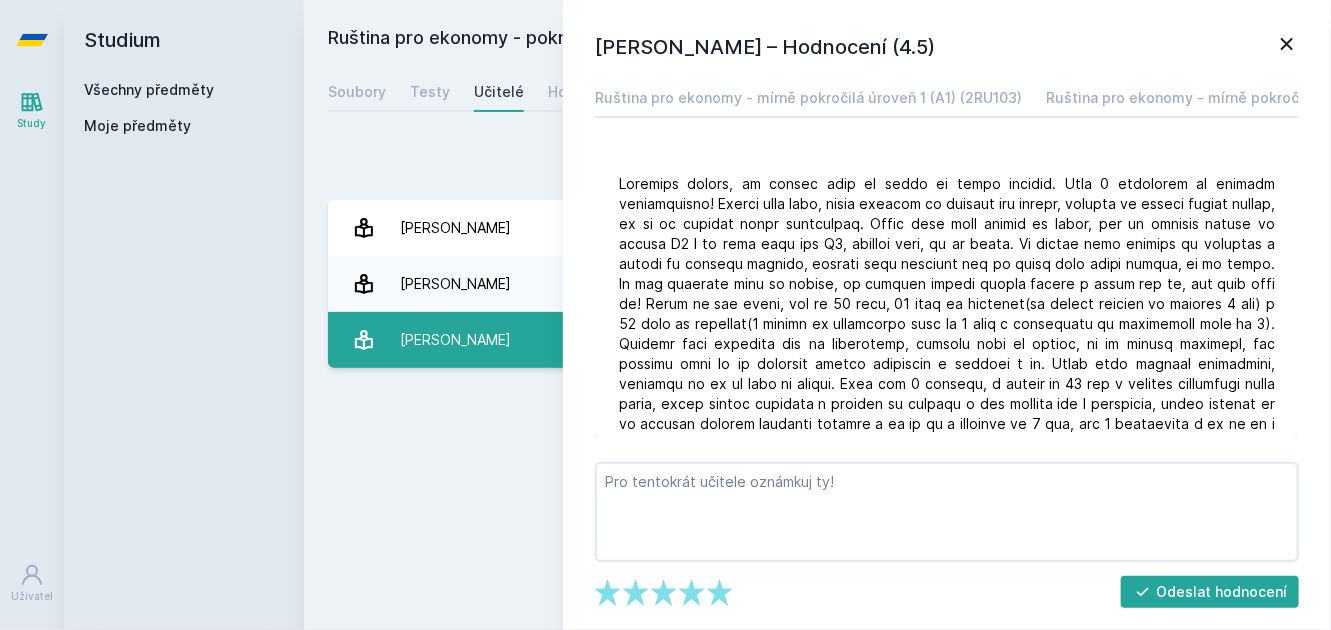click on "[PERSON_NAME]" at bounding box center (455, 340) 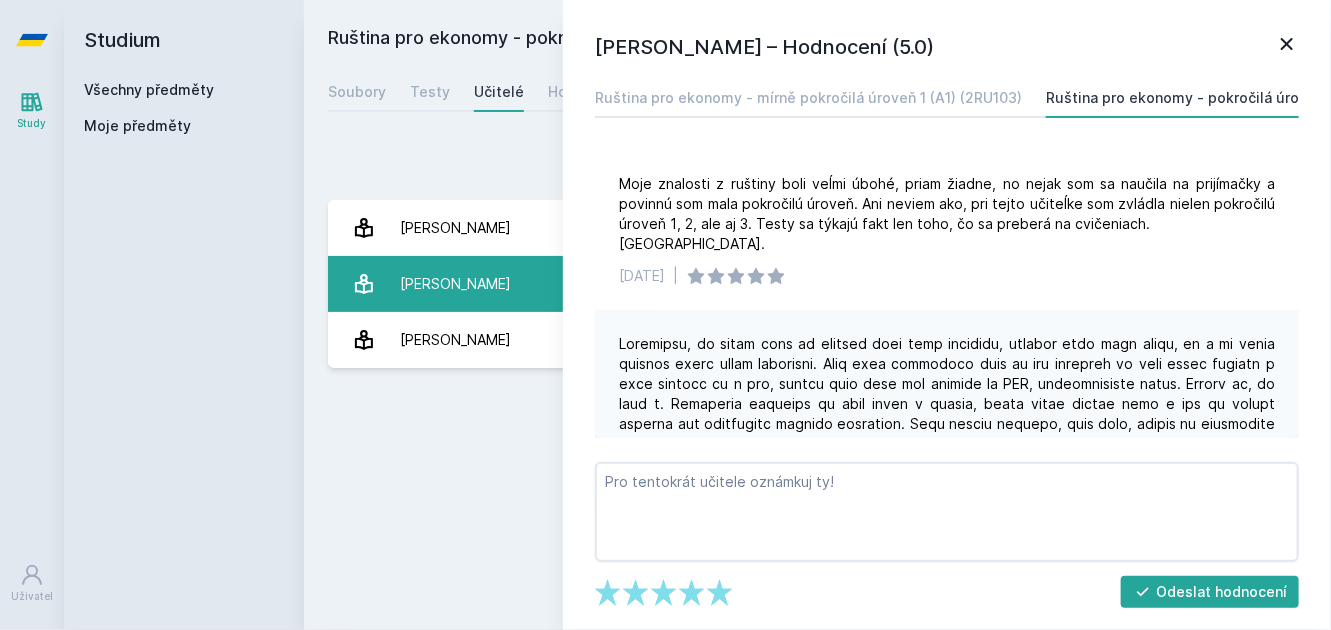 click on "[PERSON_NAME]" at bounding box center (455, 284) 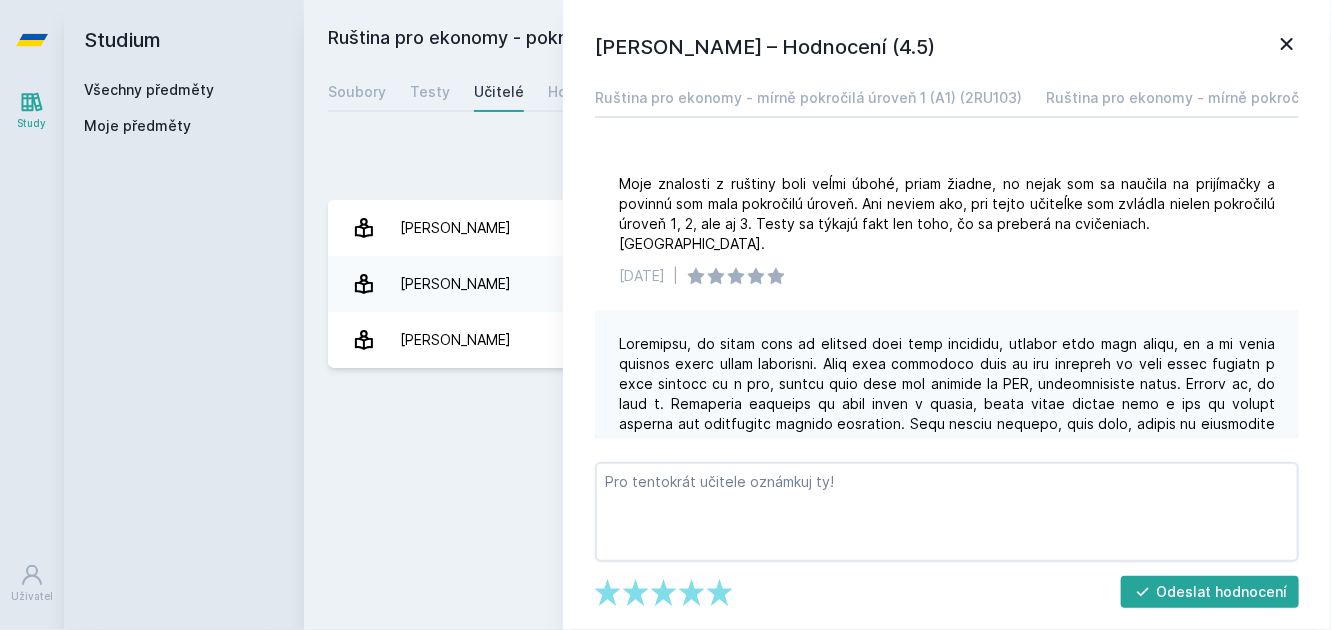 click 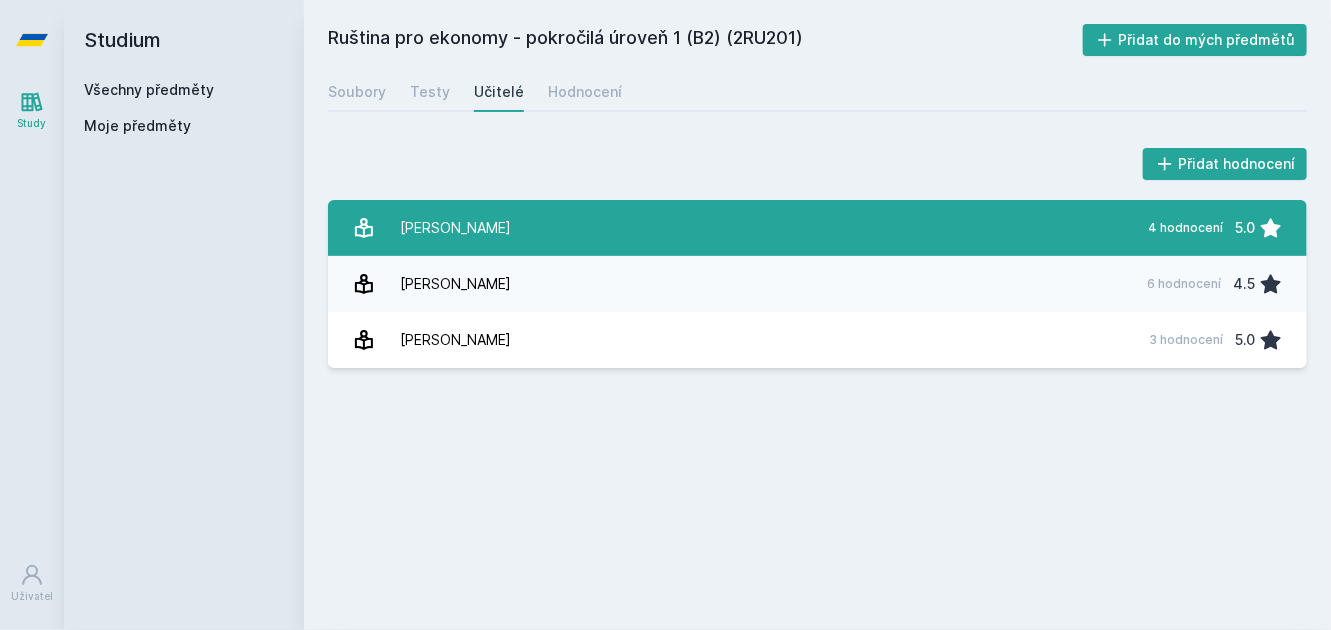 click on "[PERSON_NAME]
4 hodnocení
5.0" at bounding box center [817, 228] 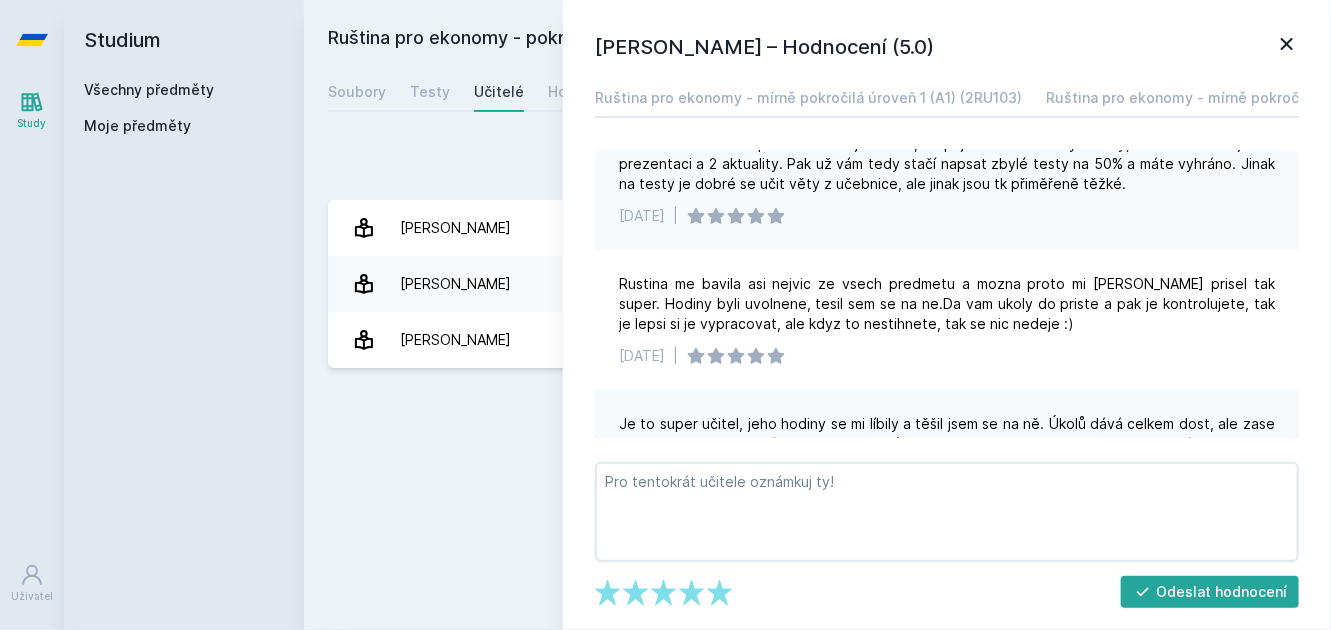 scroll, scrollTop: 530, scrollLeft: 0, axis: vertical 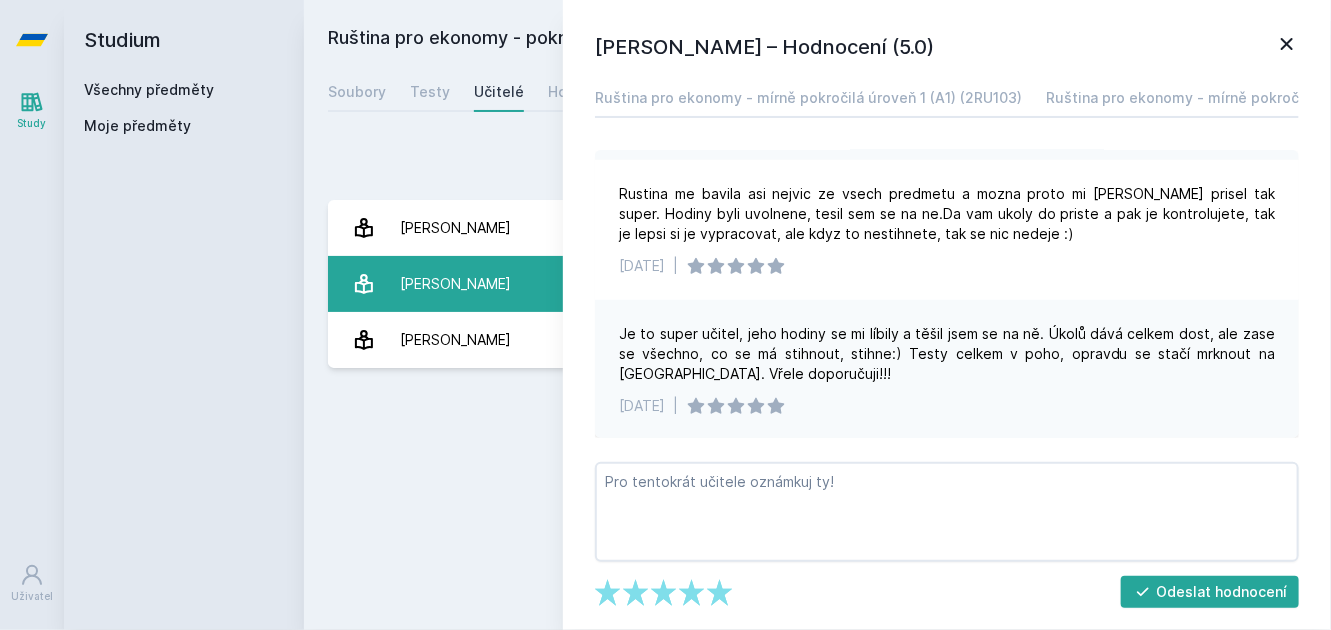 click on "Harbitski Sierhai
6 hodnocení
4.5" at bounding box center [817, 284] 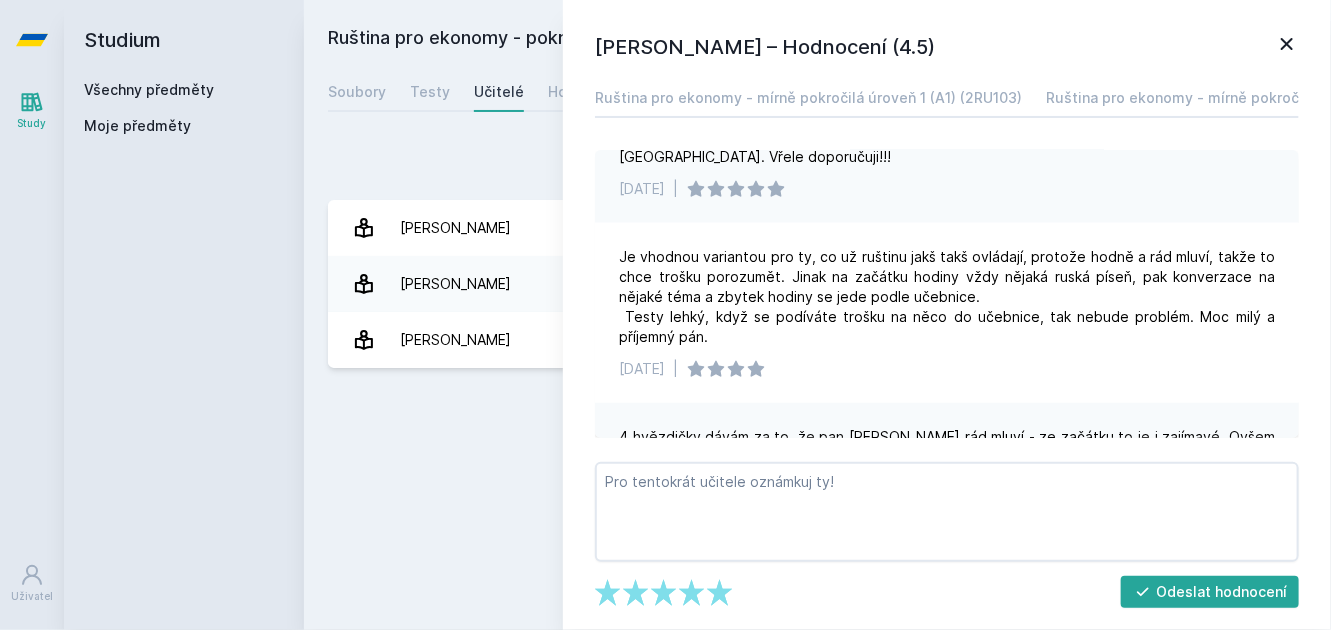 scroll, scrollTop: 910, scrollLeft: 0, axis: vertical 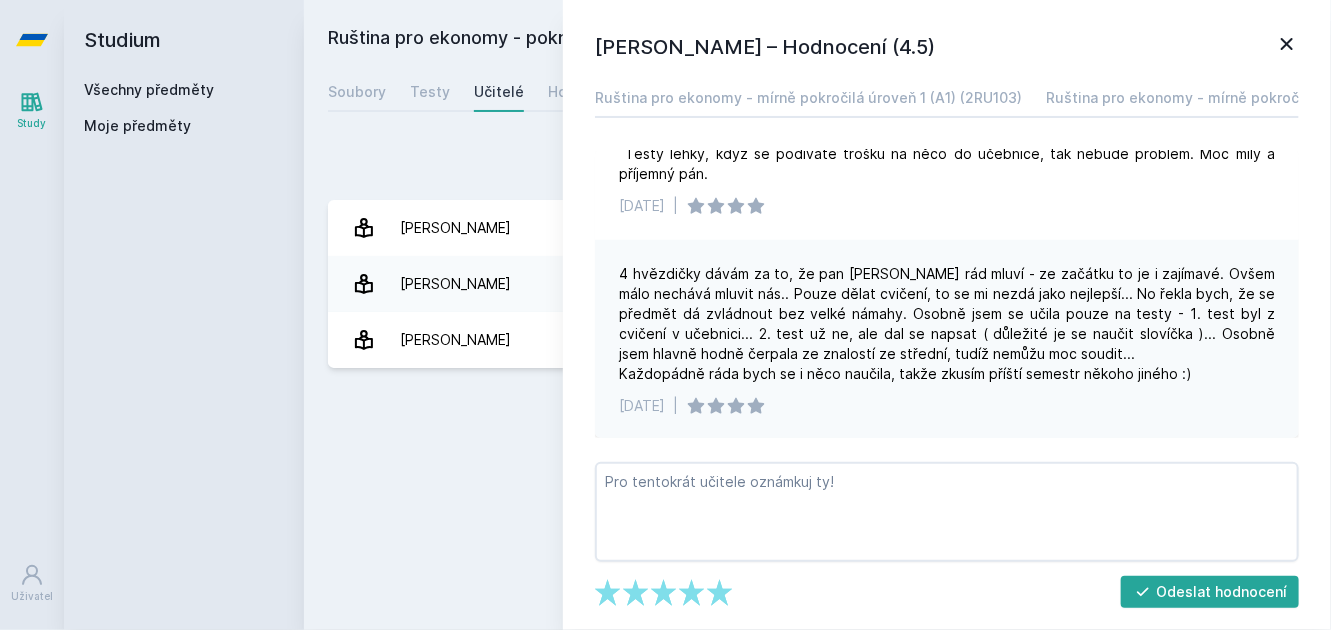 drag, startPoint x: 663, startPoint y: 408, endPoint x: 689, endPoint y: 407, distance: 26.019224 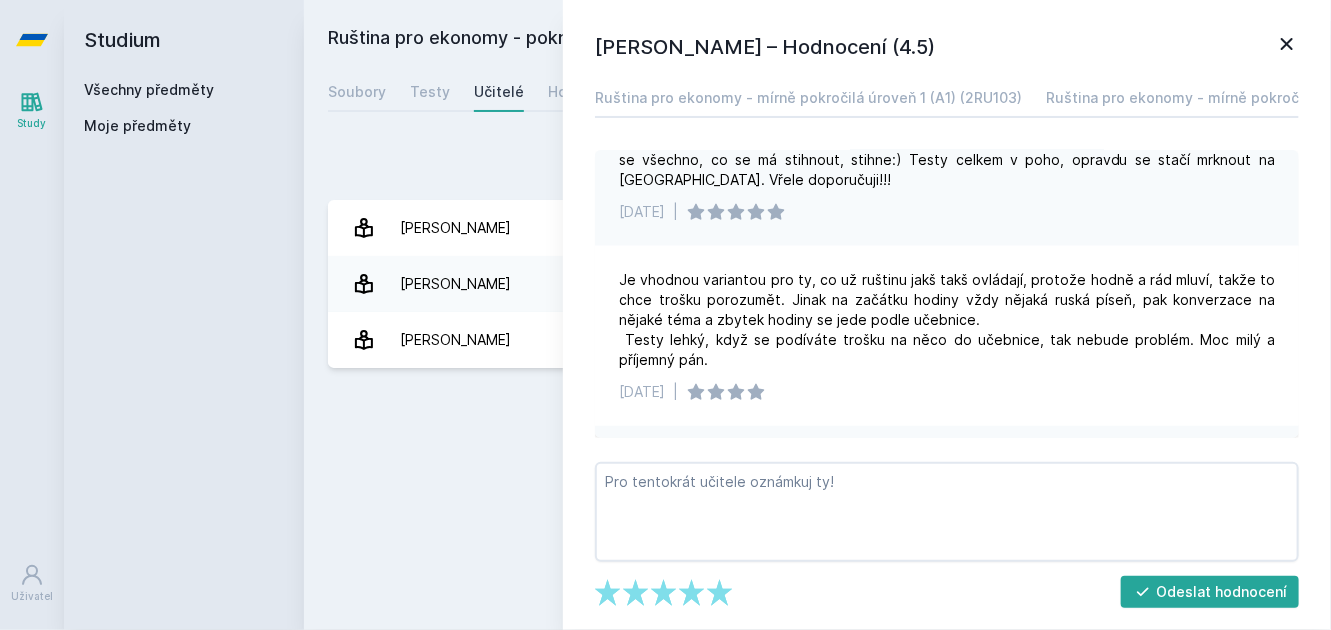 scroll, scrollTop: 910, scrollLeft: 0, axis: vertical 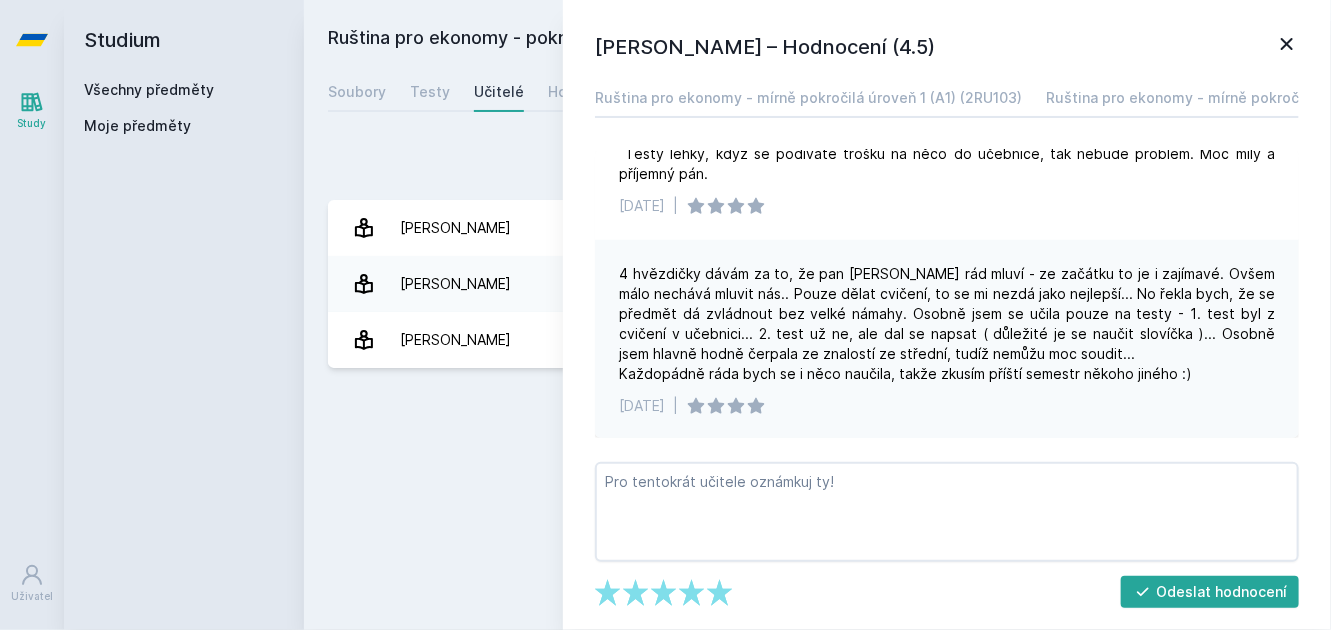 click 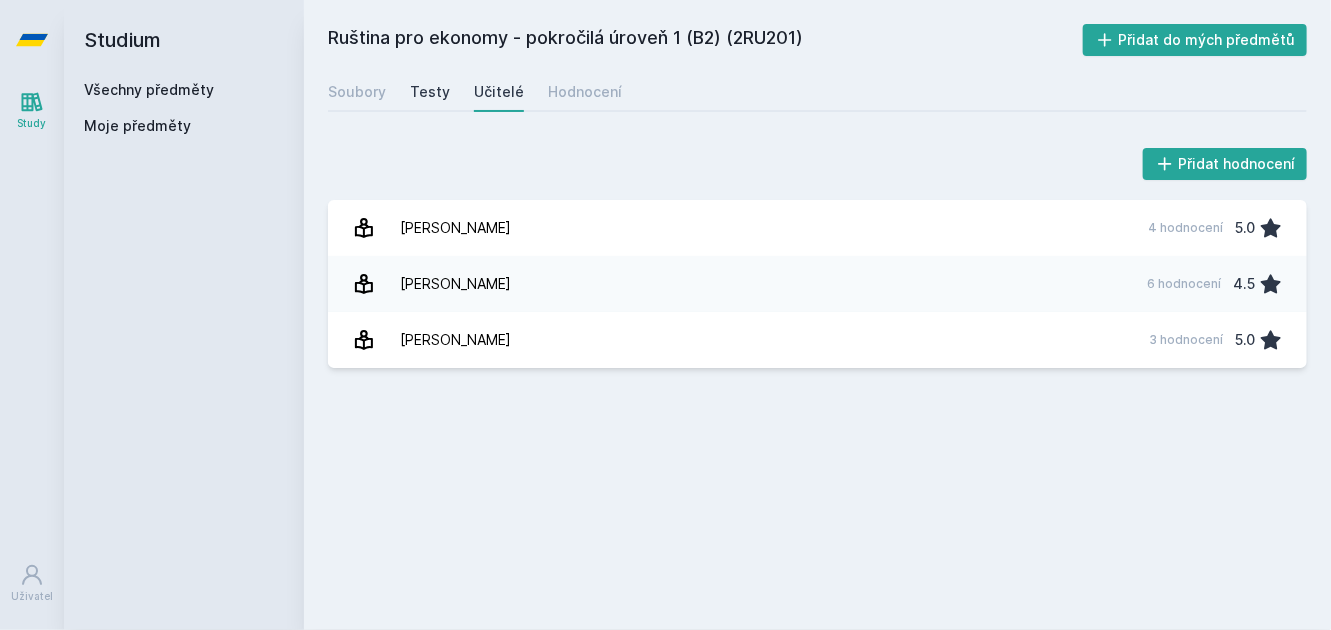 click on "Testy" at bounding box center [430, 92] 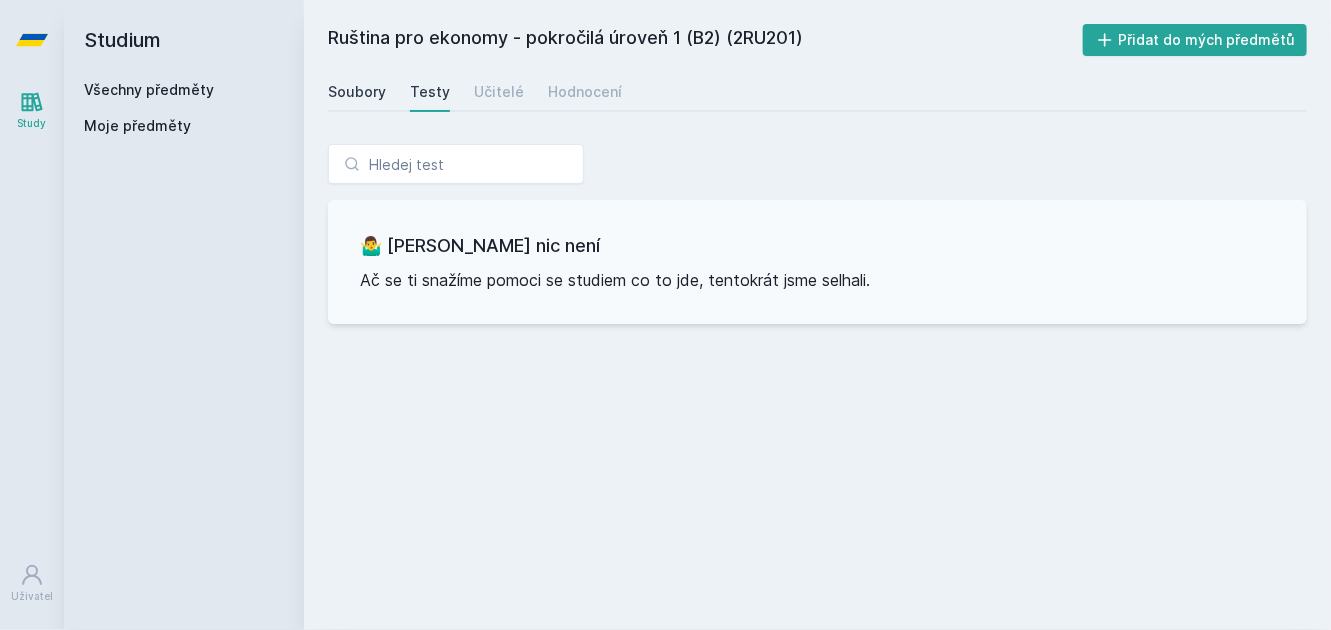 click on "Soubory" at bounding box center (357, 92) 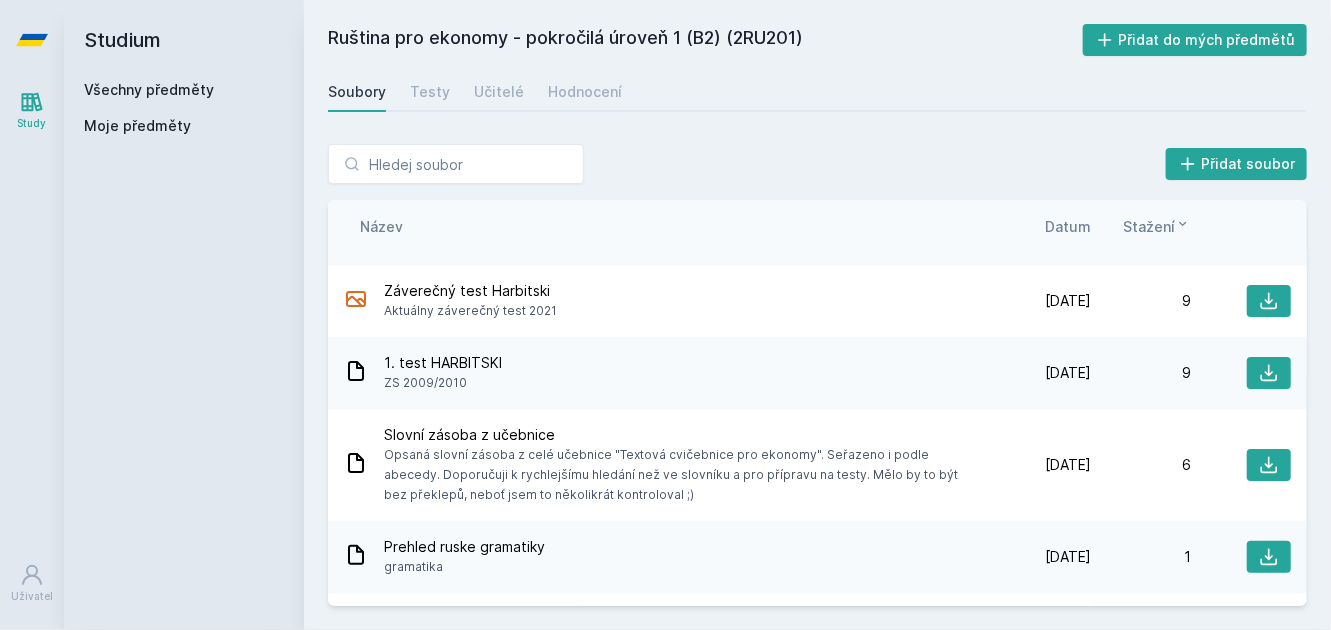 scroll, scrollTop: 0, scrollLeft: 0, axis: both 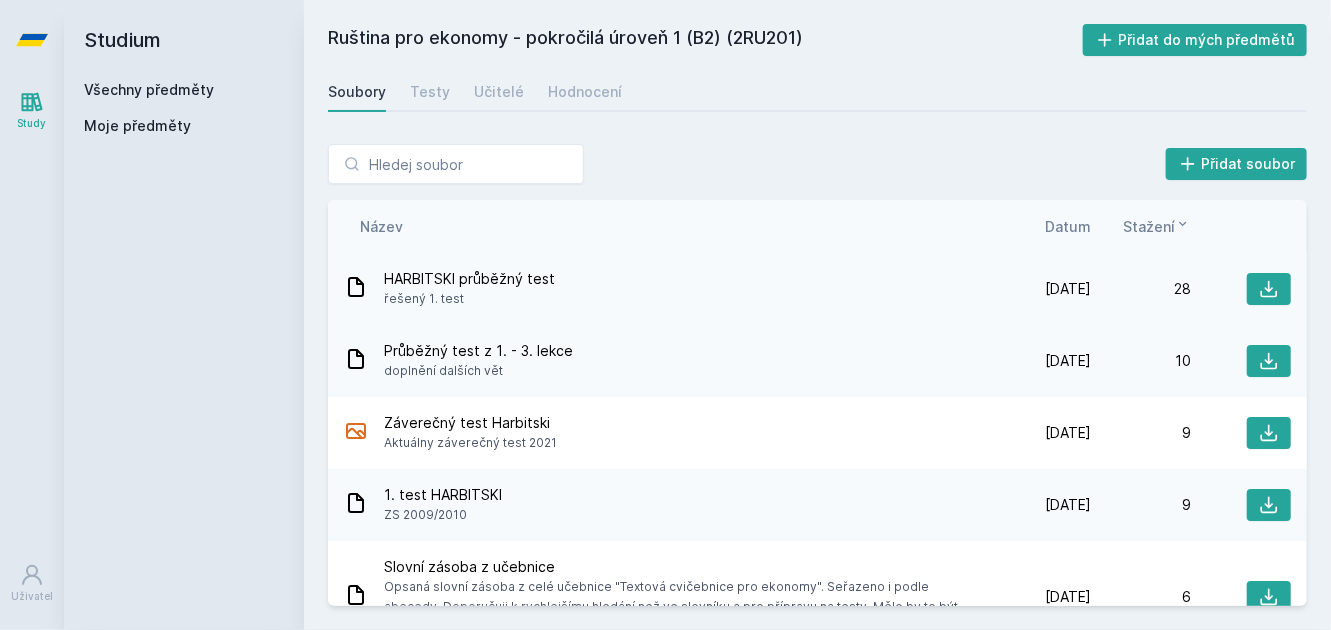 click on "HARBITSKI průběžný test" at bounding box center [469, 279] 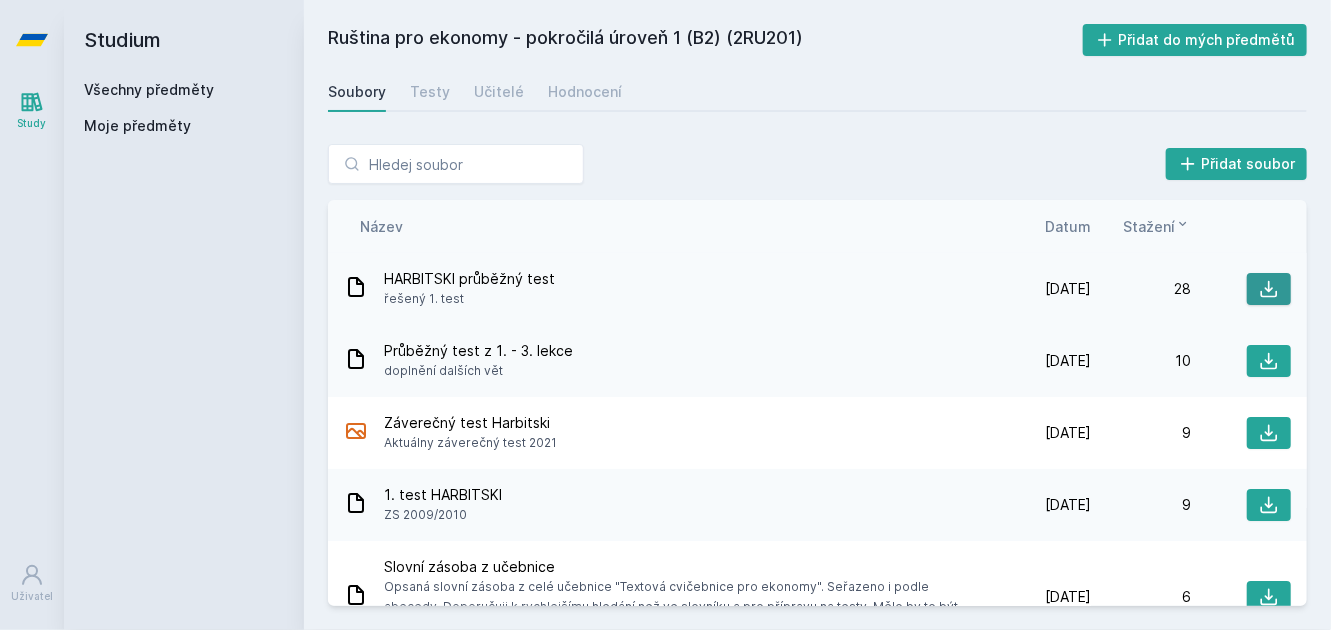 click 